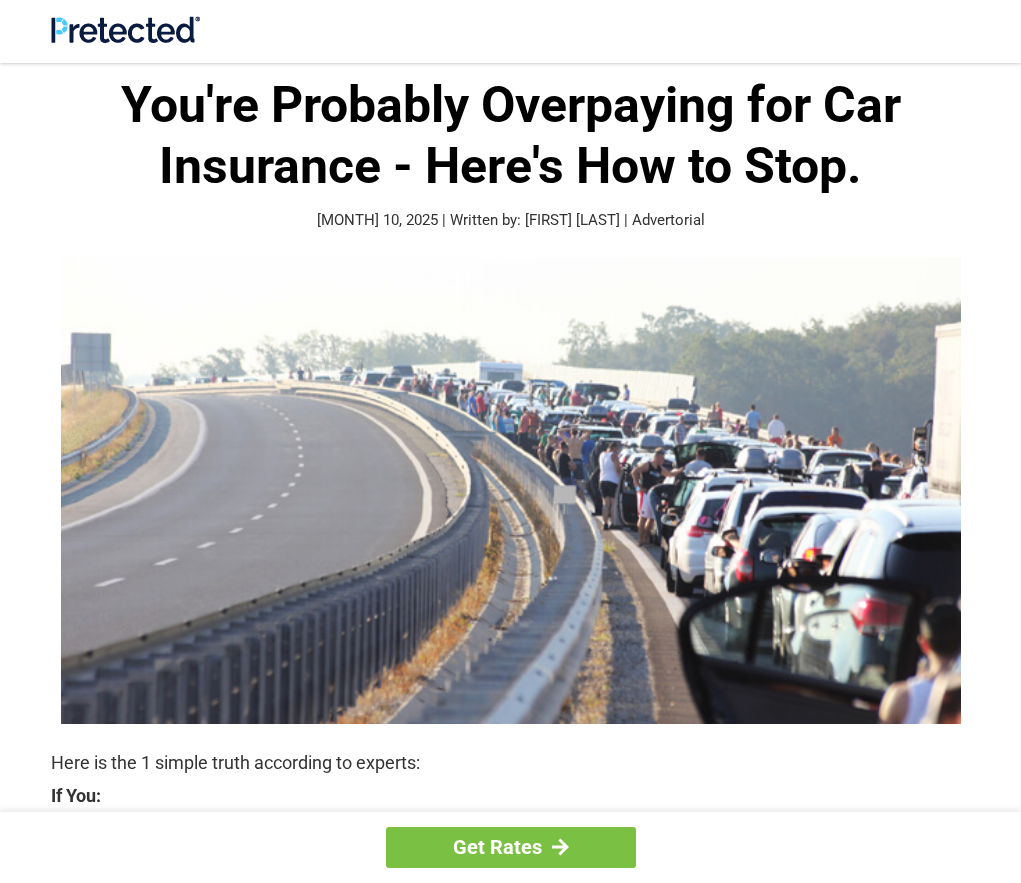 scroll, scrollTop: 0, scrollLeft: 0, axis: both 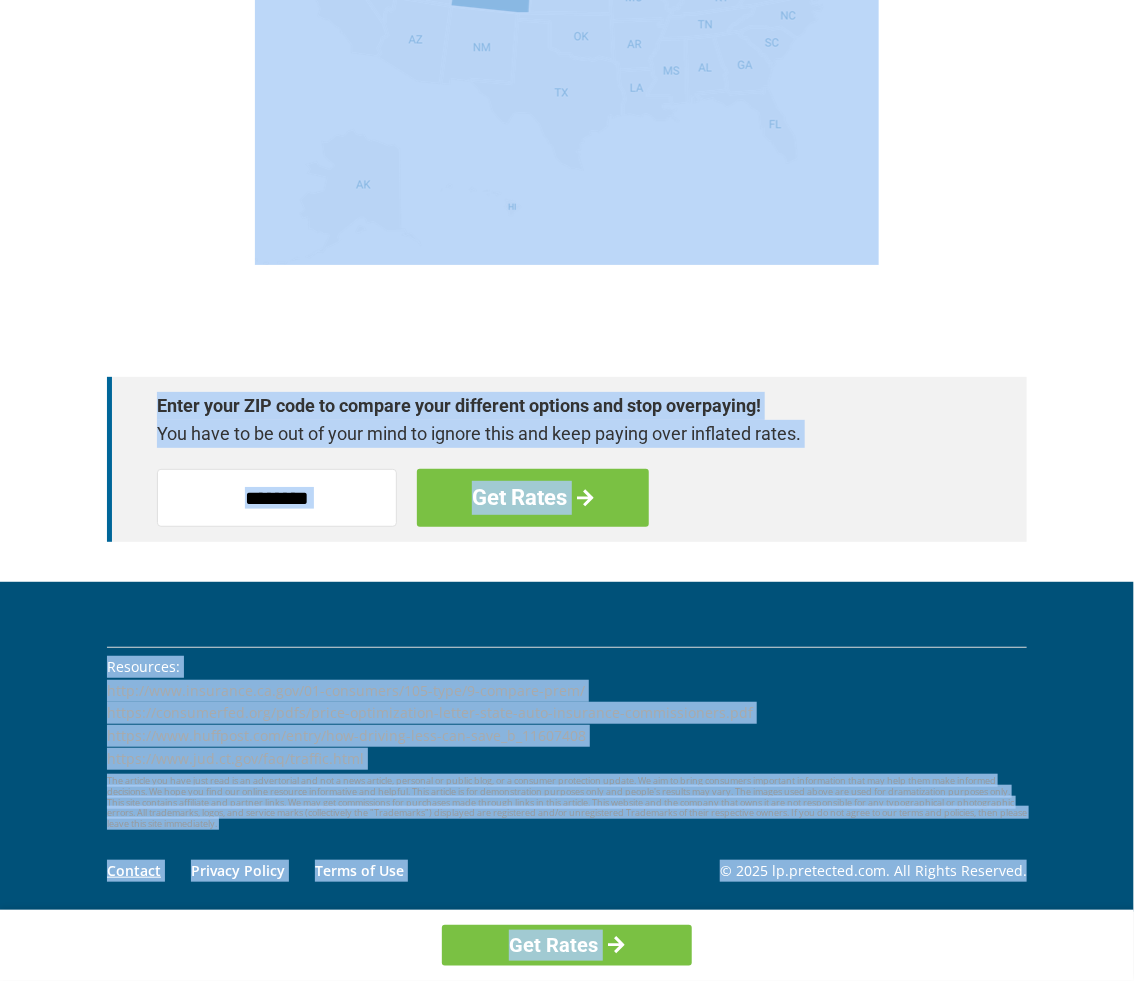 click on "Contact" at bounding box center [134, 870] 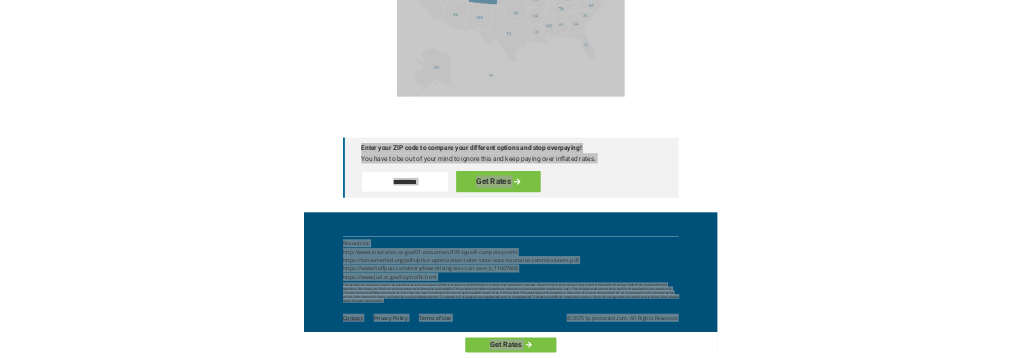 scroll, scrollTop: 2686, scrollLeft: 0, axis: vertical 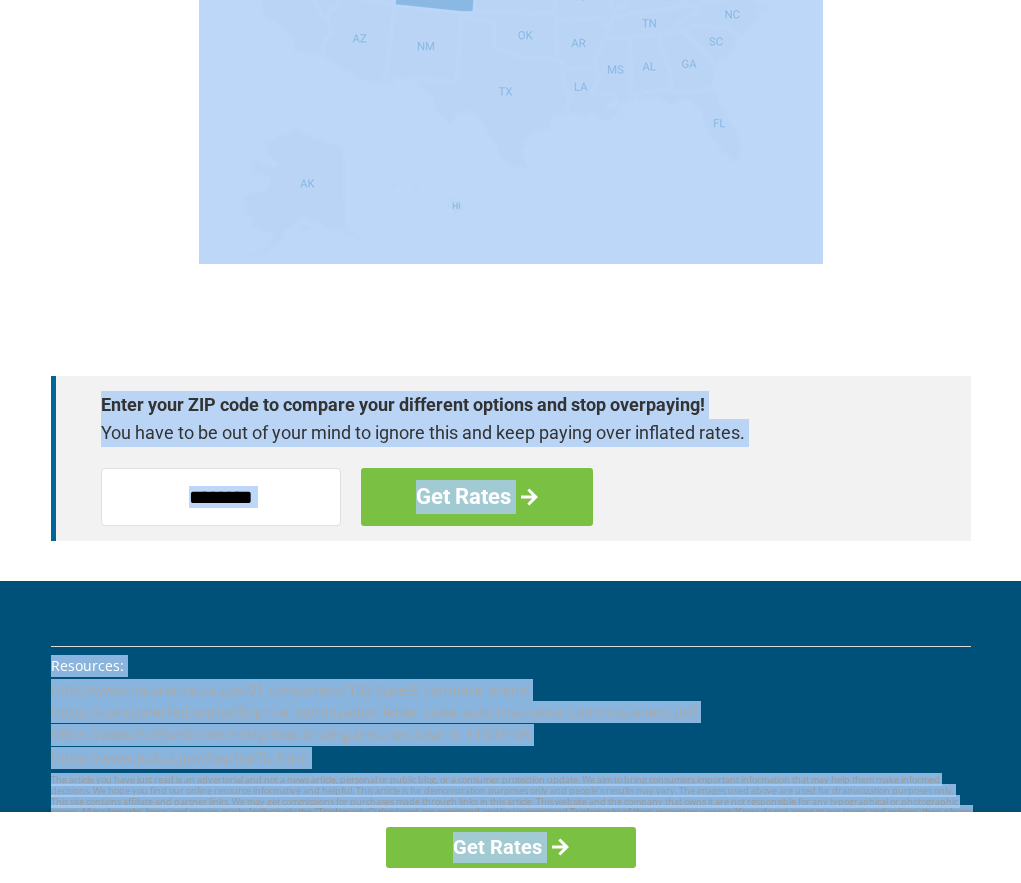 click on "Contact" at bounding box center (78, 869) 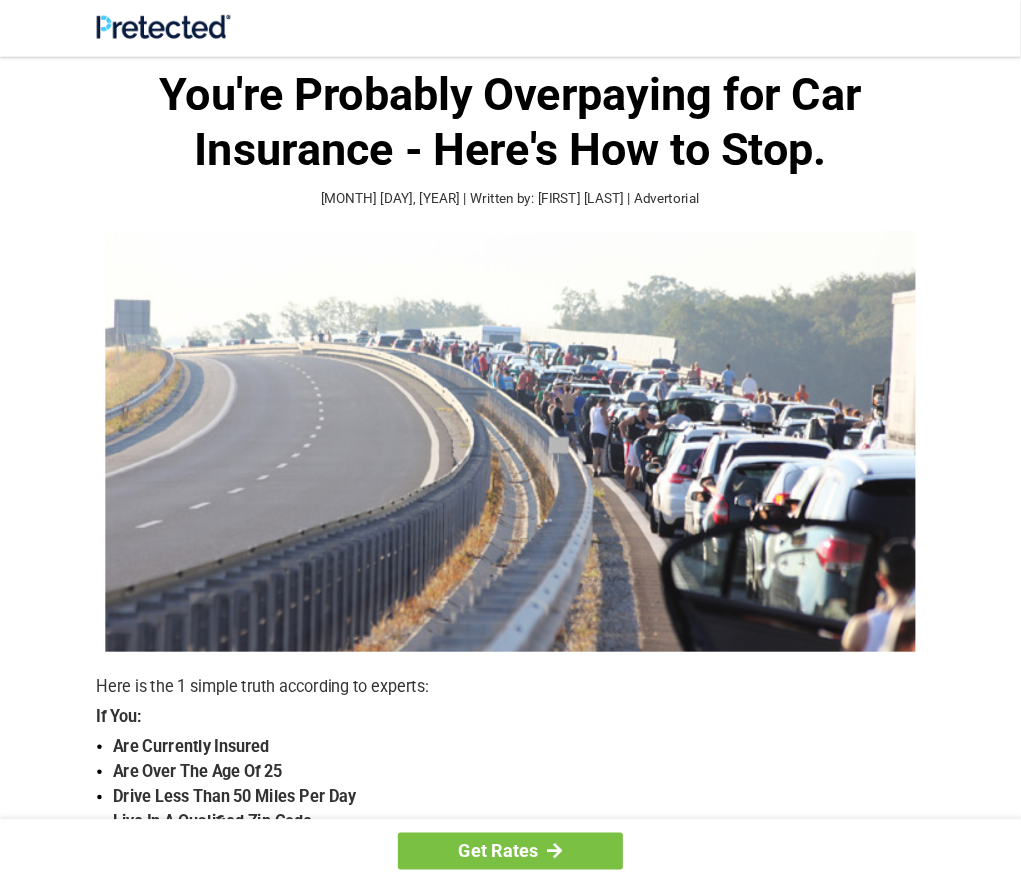scroll, scrollTop: 0, scrollLeft: 0, axis: both 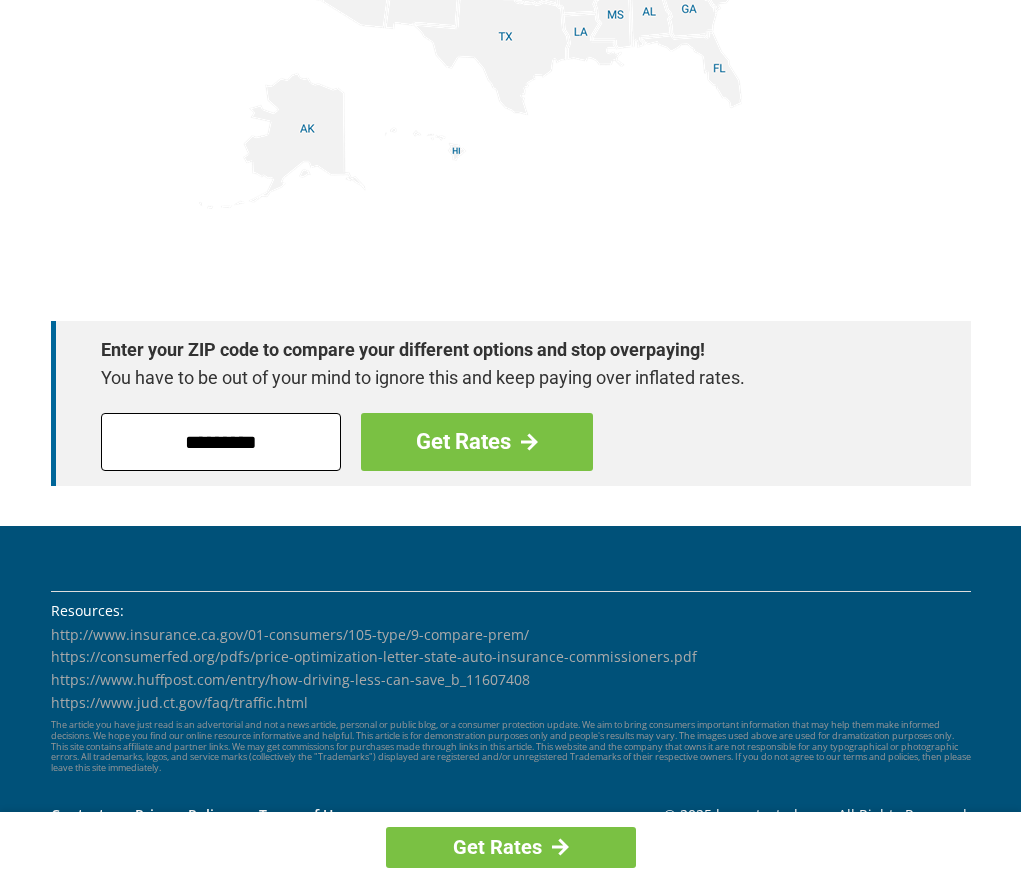 type on "*********" 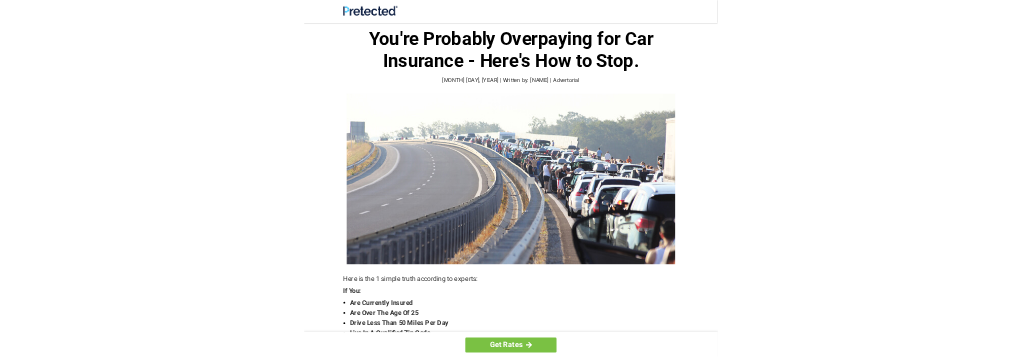 scroll, scrollTop: 0, scrollLeft: 0, axis: both 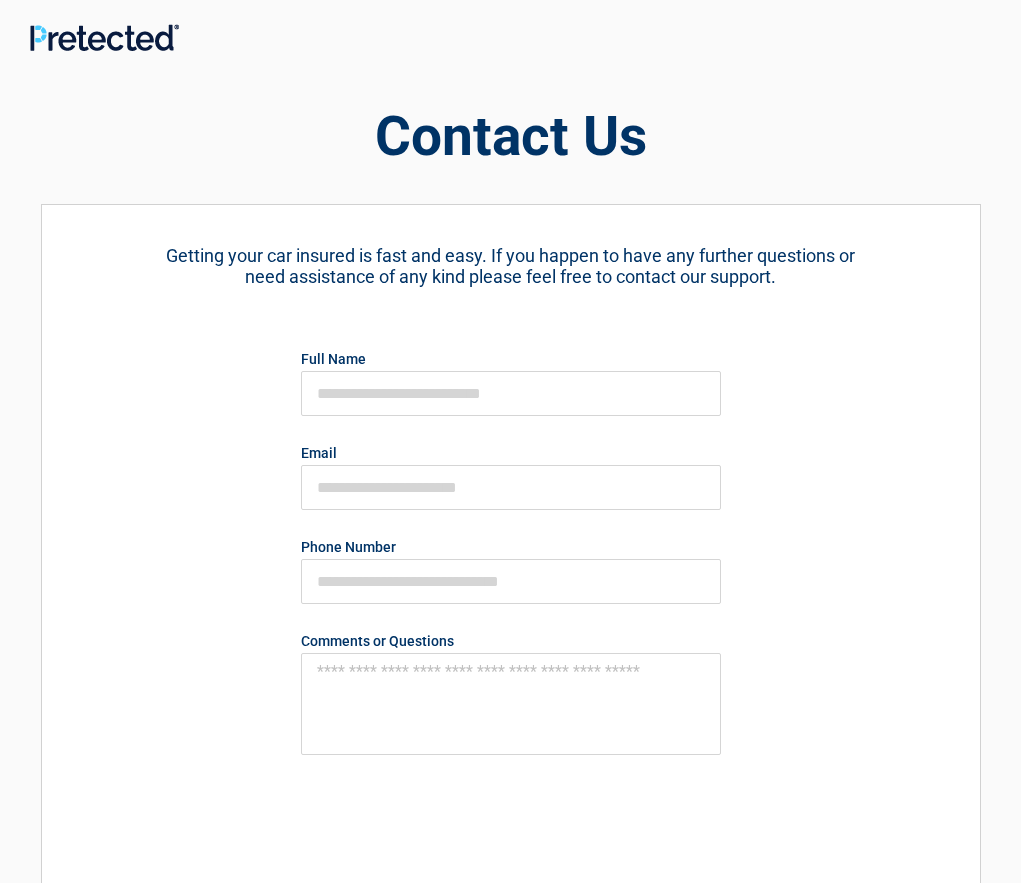 paste on "**********" 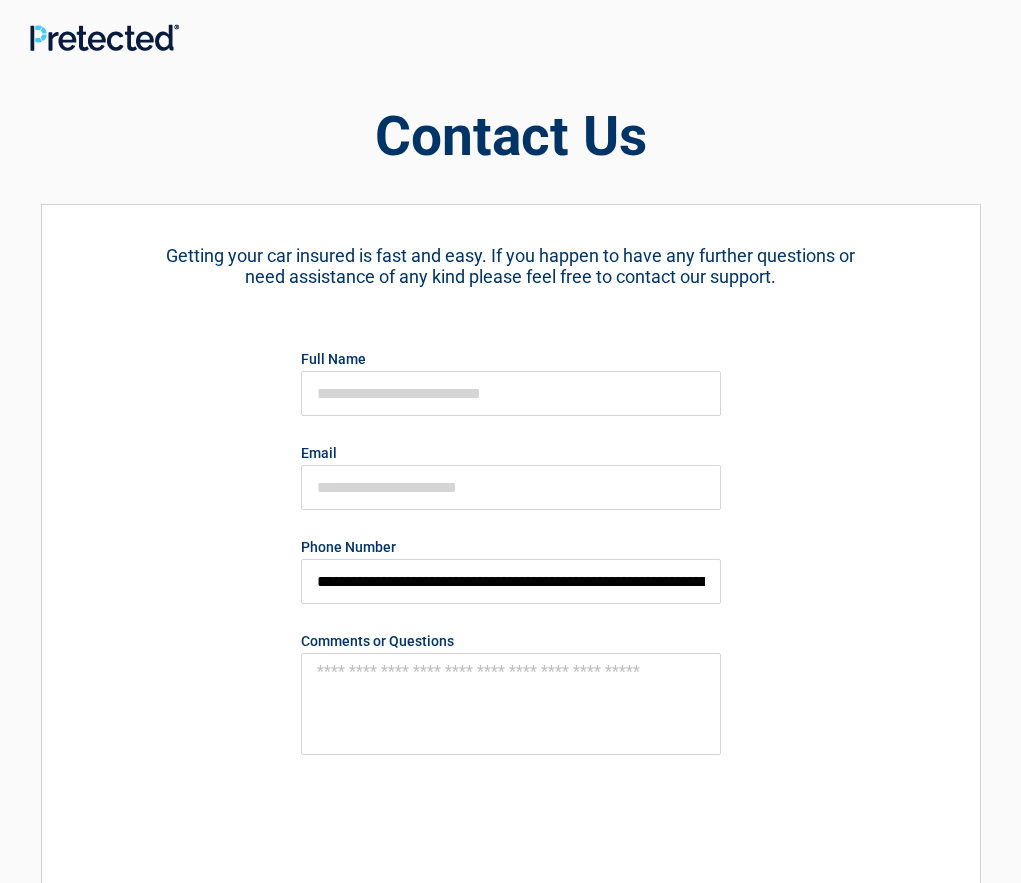 scroll, scrollTop: 0, scrollLeft: 24186, axis: horizontal 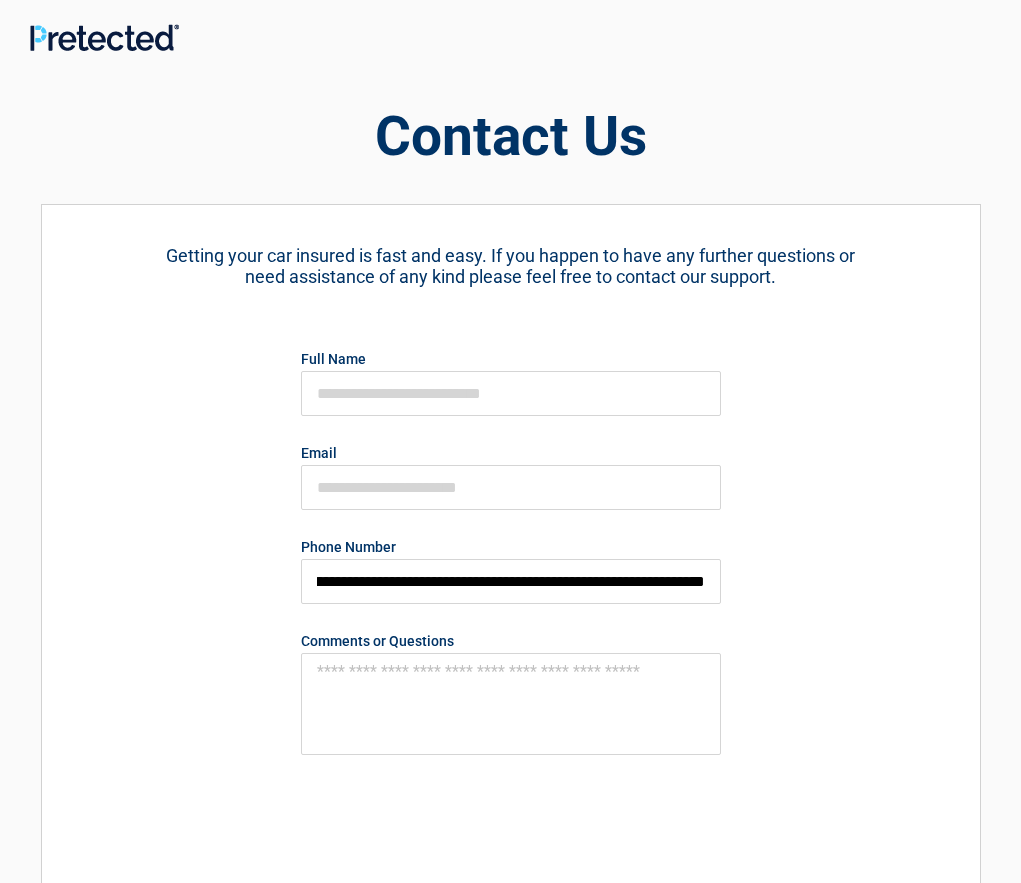 type on "**********" 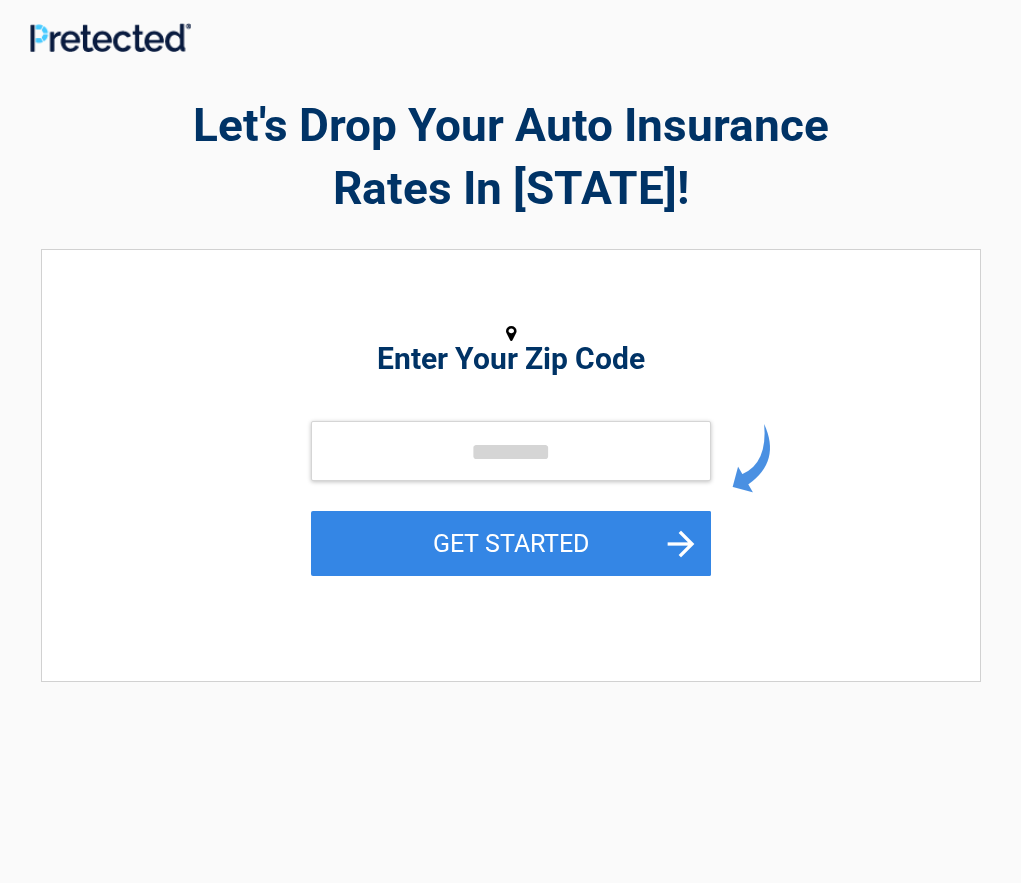 scroll, scrollTop: 0, scrollLeft: 0, axis: both 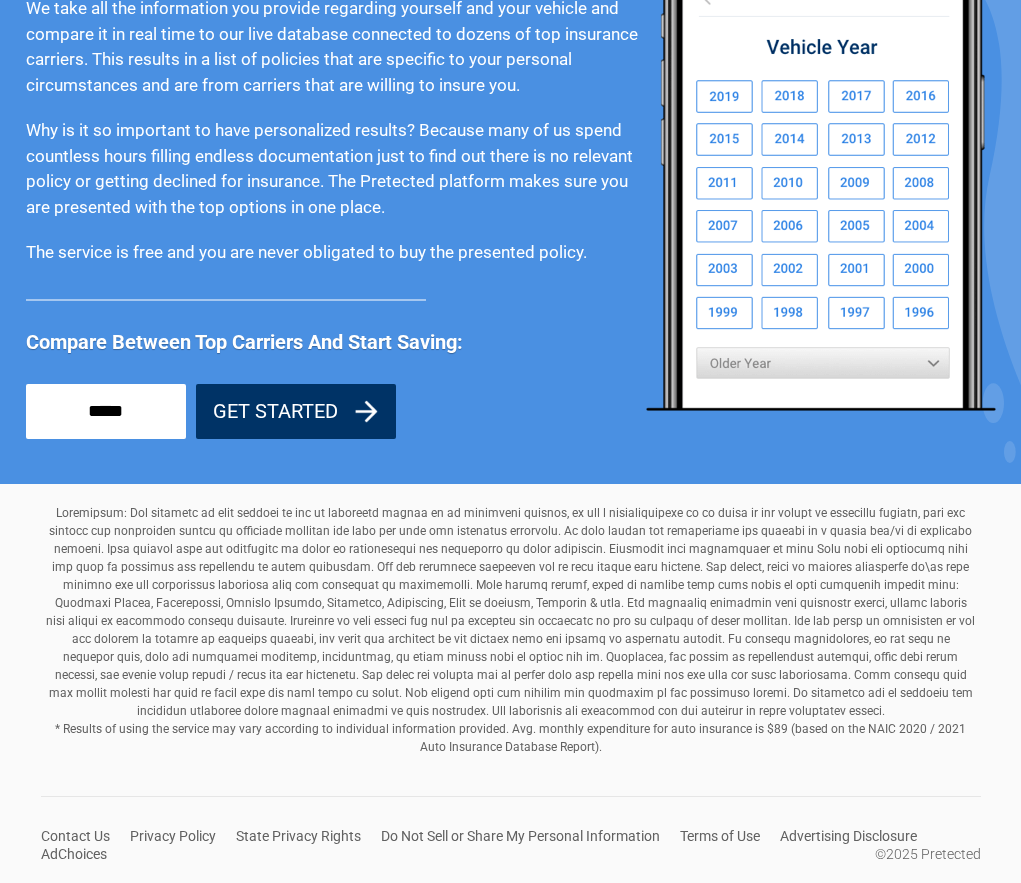 type on "*****" 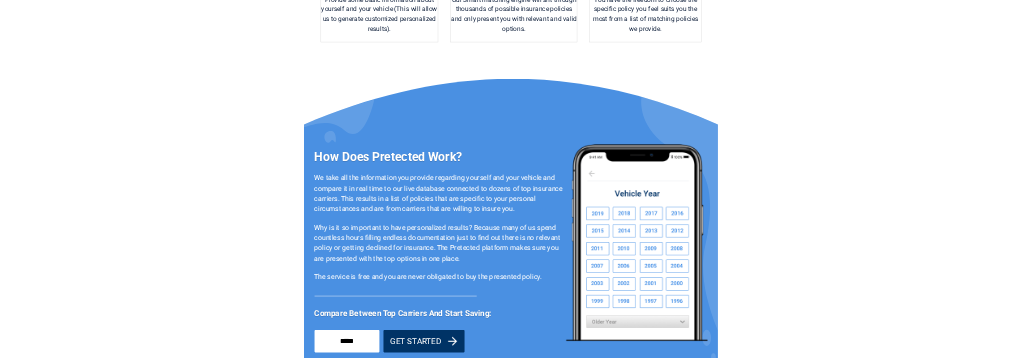 scroll, scrollTop: 1648, scrollLeft: 0, axis: vertical 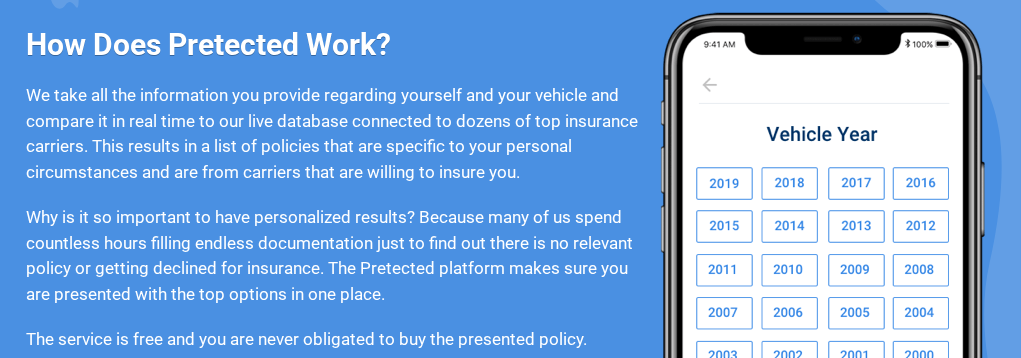 click on "GET STARTED" at bounding box center [511, -1105] 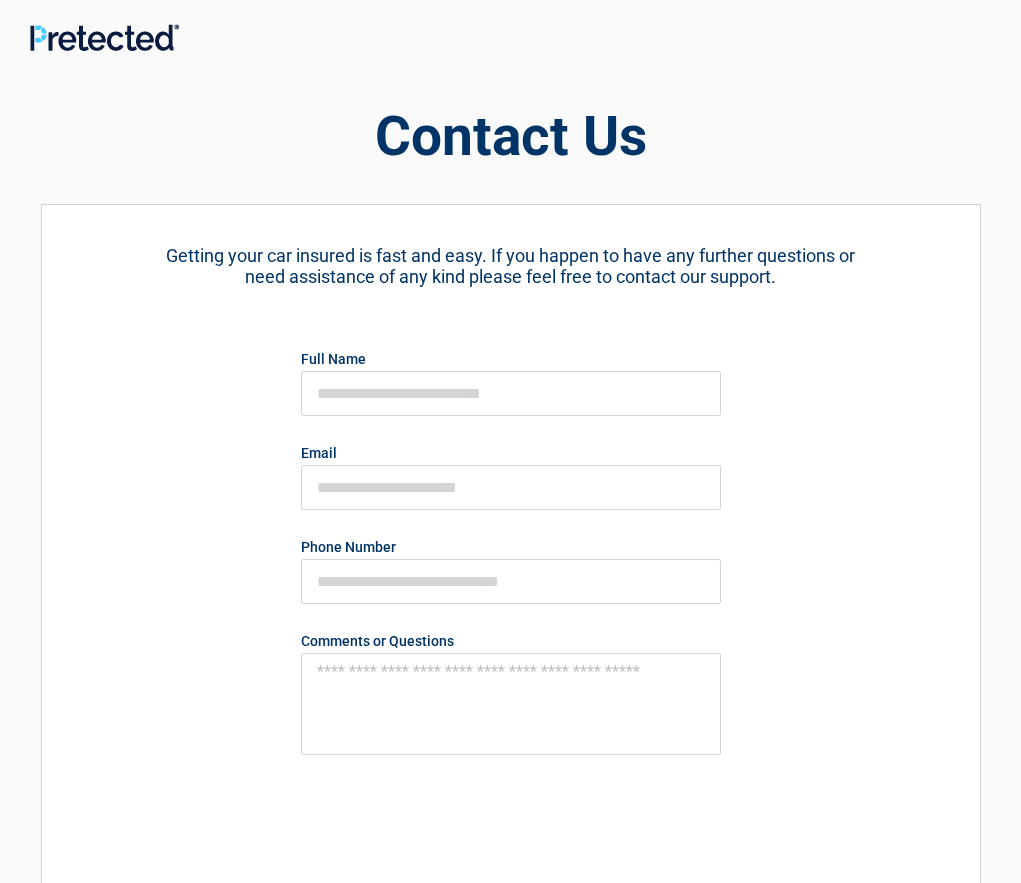 scroll, scrollTop: 0, scrollLeft: 0, axis: both 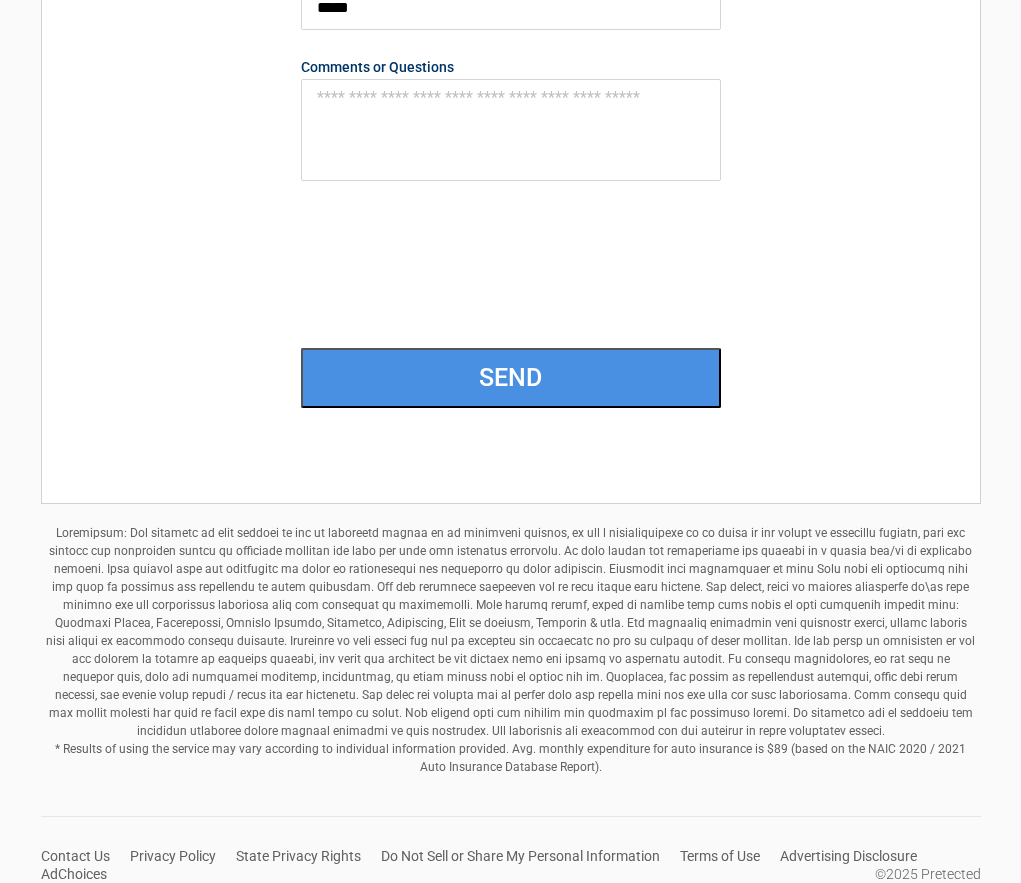 type on "*****" 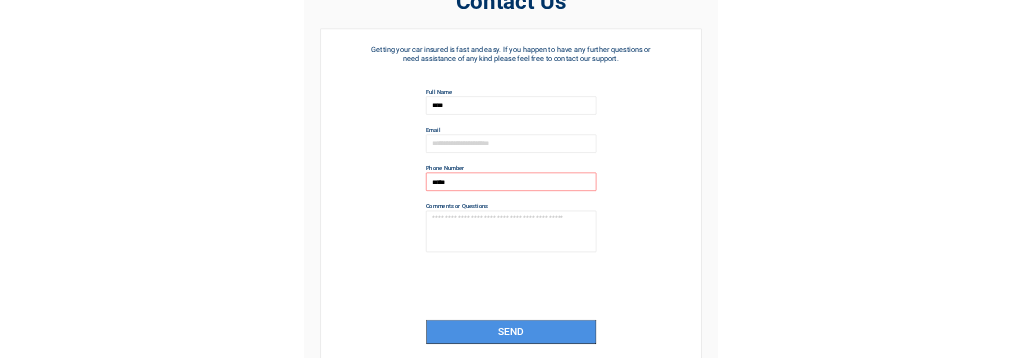 scroll, scrollTop: 0, scrollLeft: 0, axis: both 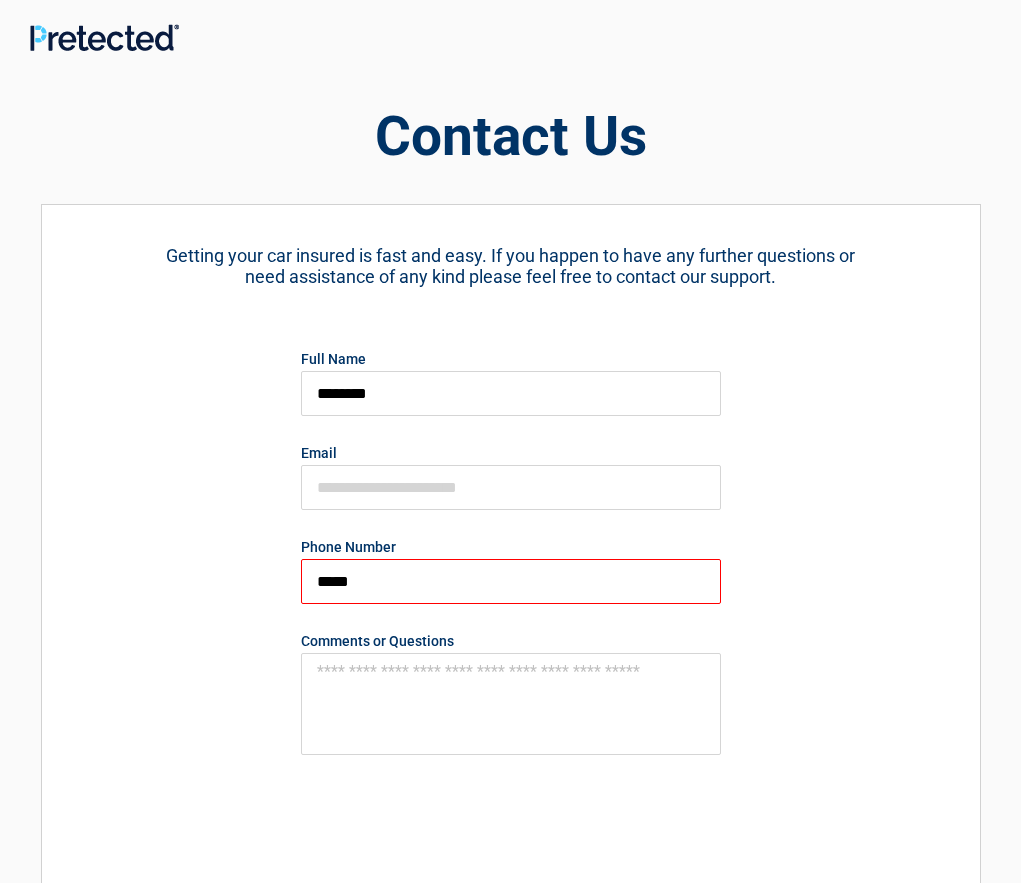type on "********" 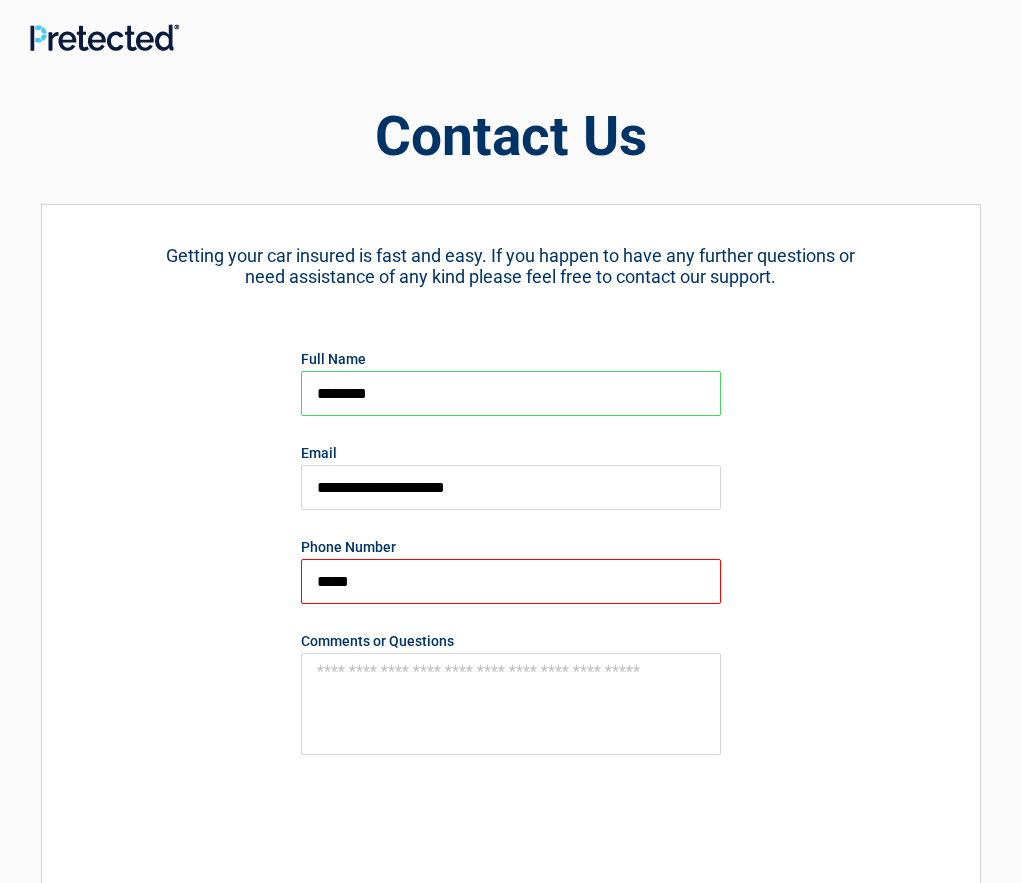 type on "**********" 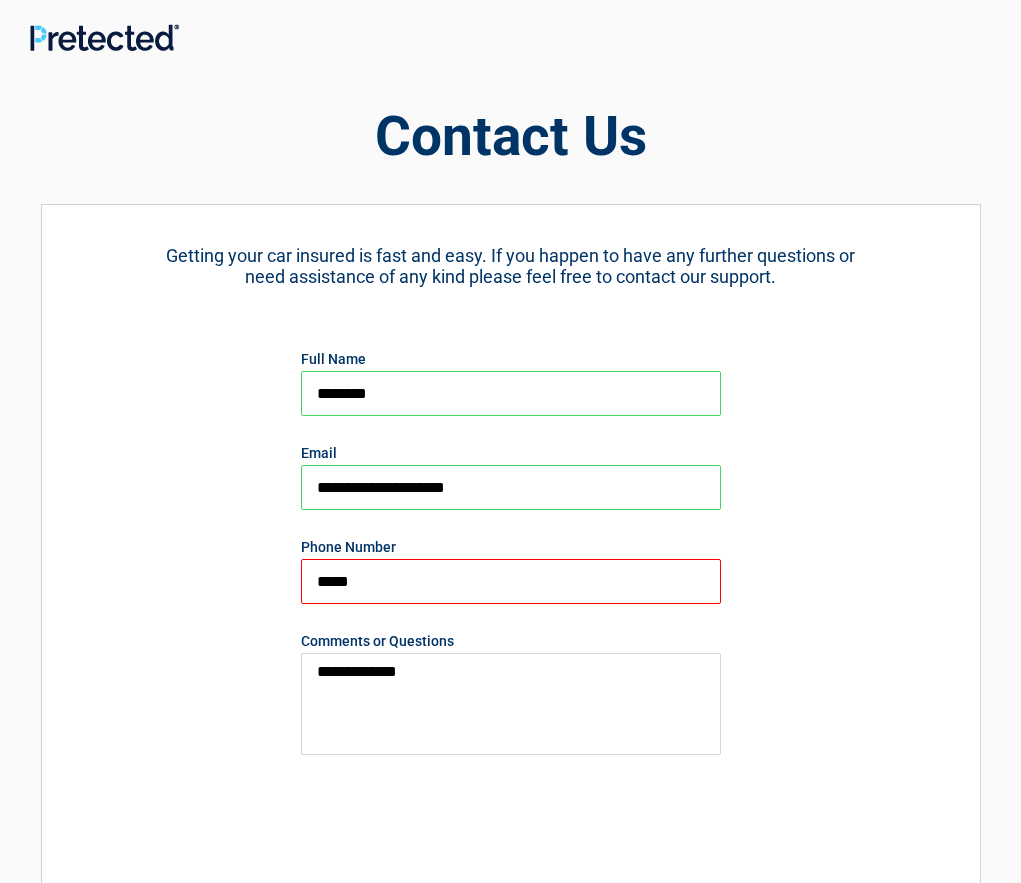 type on "**********" 